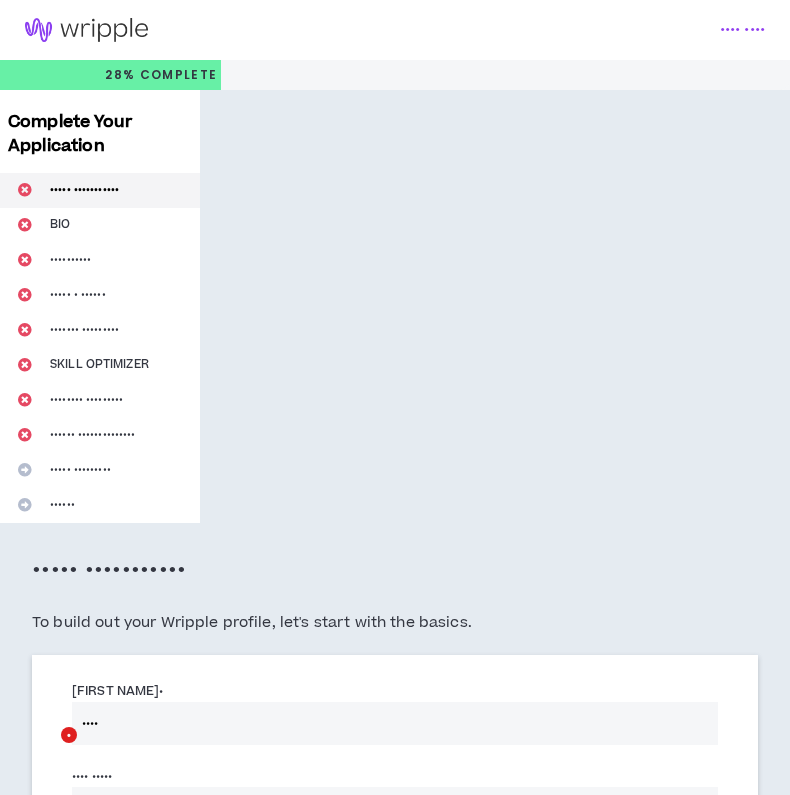 scroll, scrollTop: 2135, scrollLeft: 0, axis: vertical 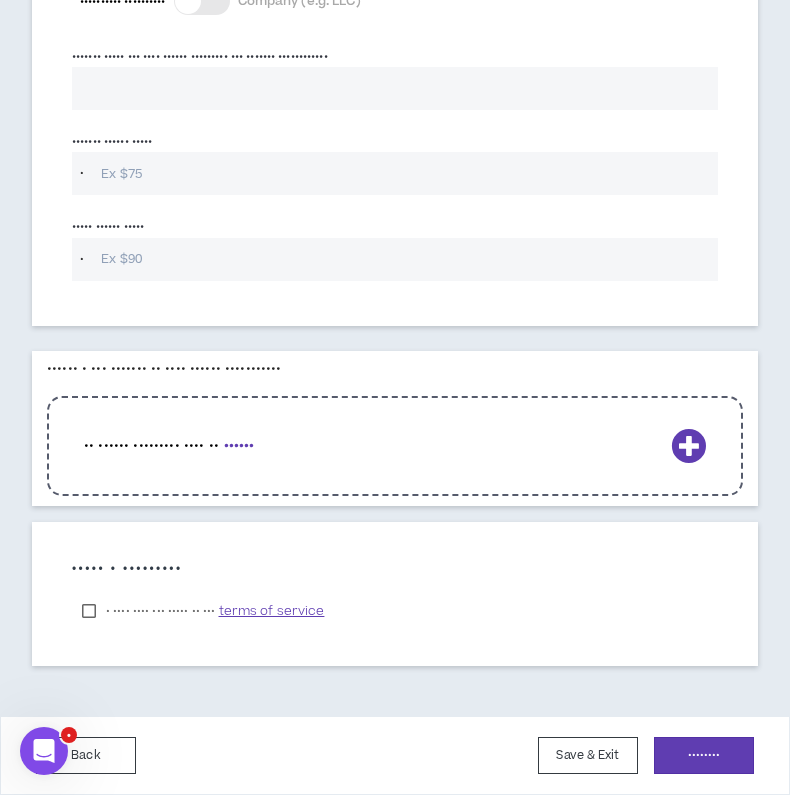 click on "••••••" at bounding box center [239, 445] 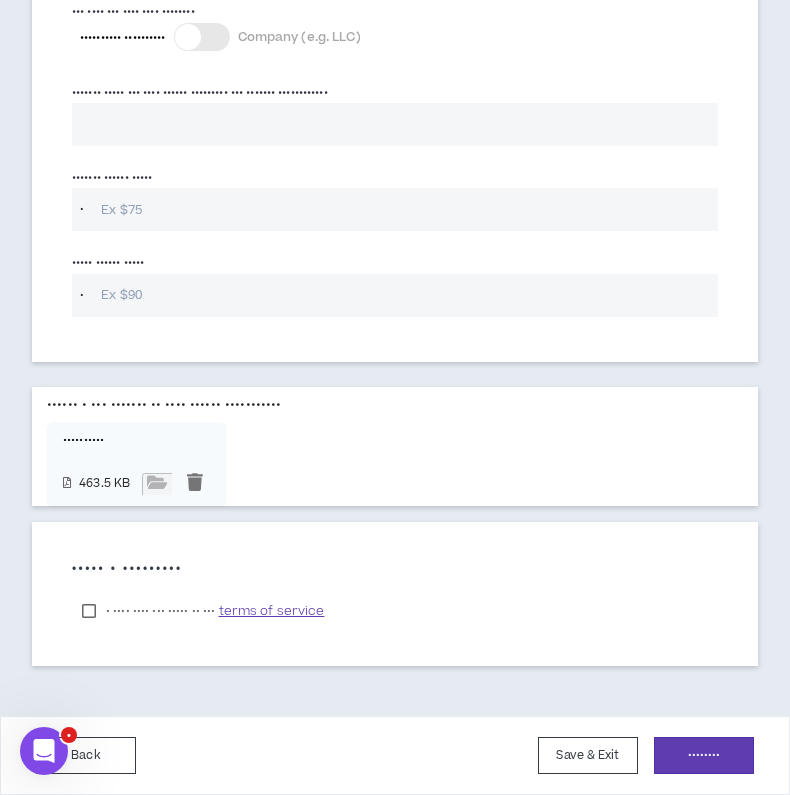 scroll, scrollTop: 2266, scrollLeft: 0, axis: vertical 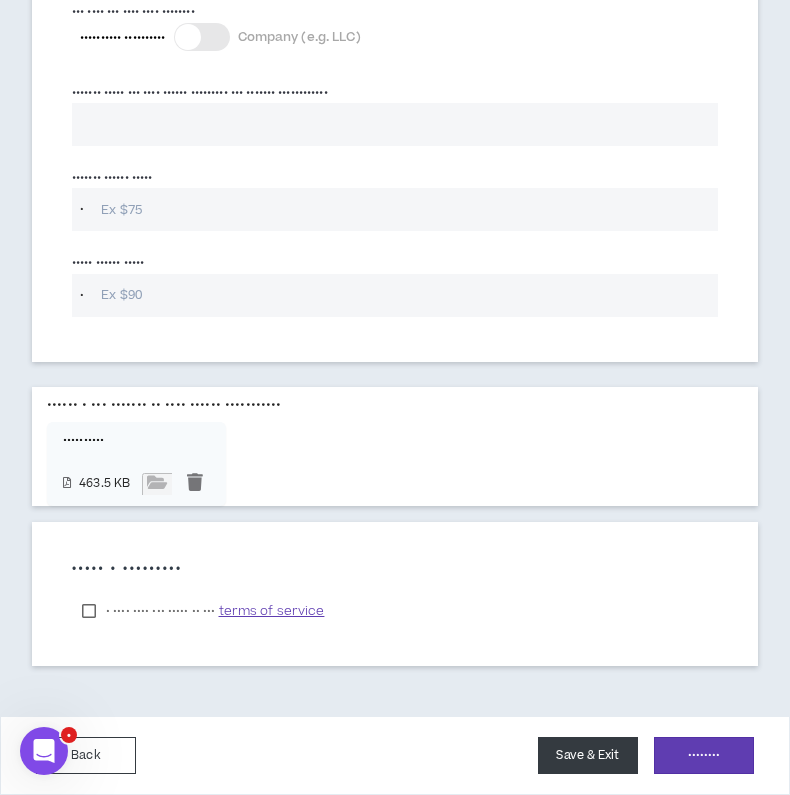 click on "Save & Exit" at bounding box center [588, 755] 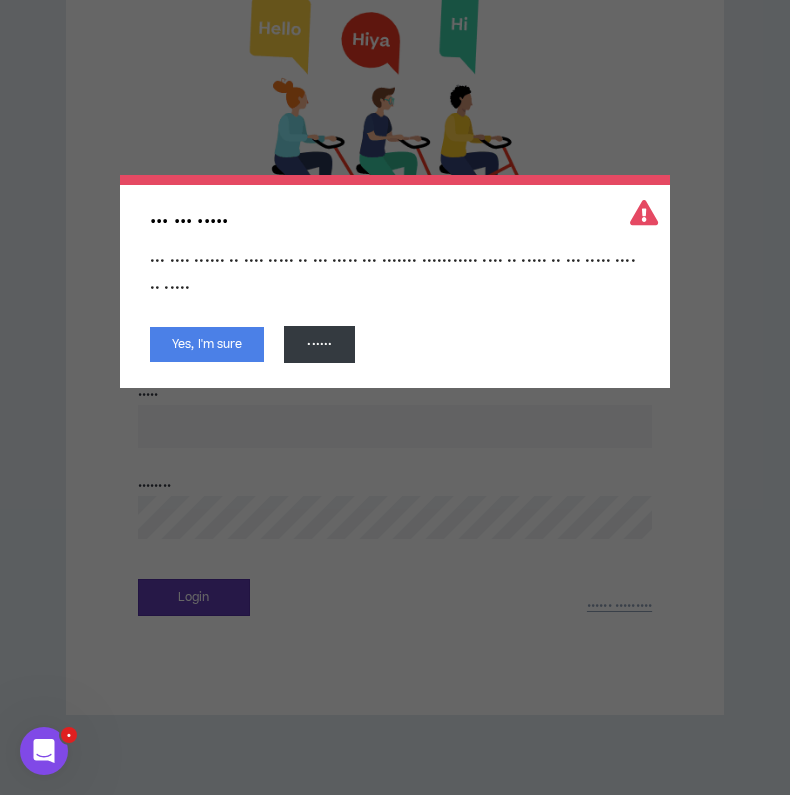 scroll, scrollTop: 0, scrollLeft: 0, axis: both 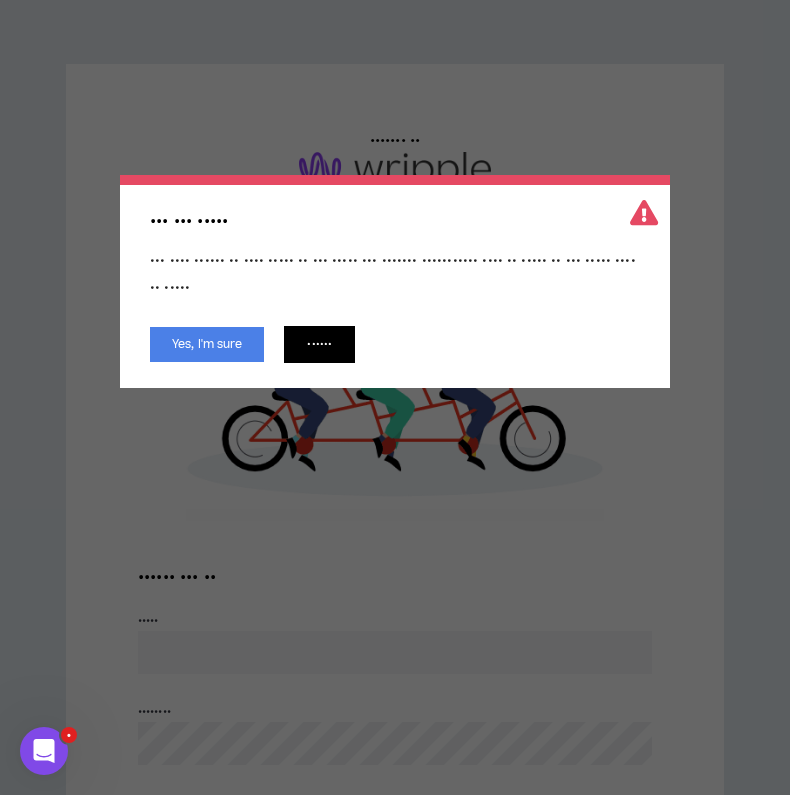 click on "••••••" at bounding box center (319, 344) 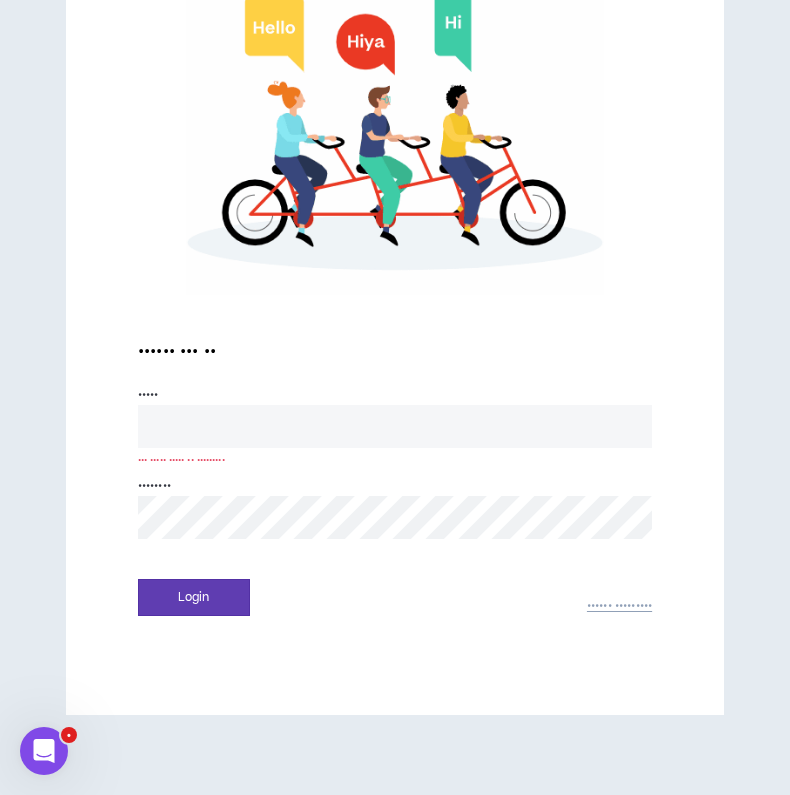 scroll, scrollTop: 226, scrollLeft: 0, axis: vertical 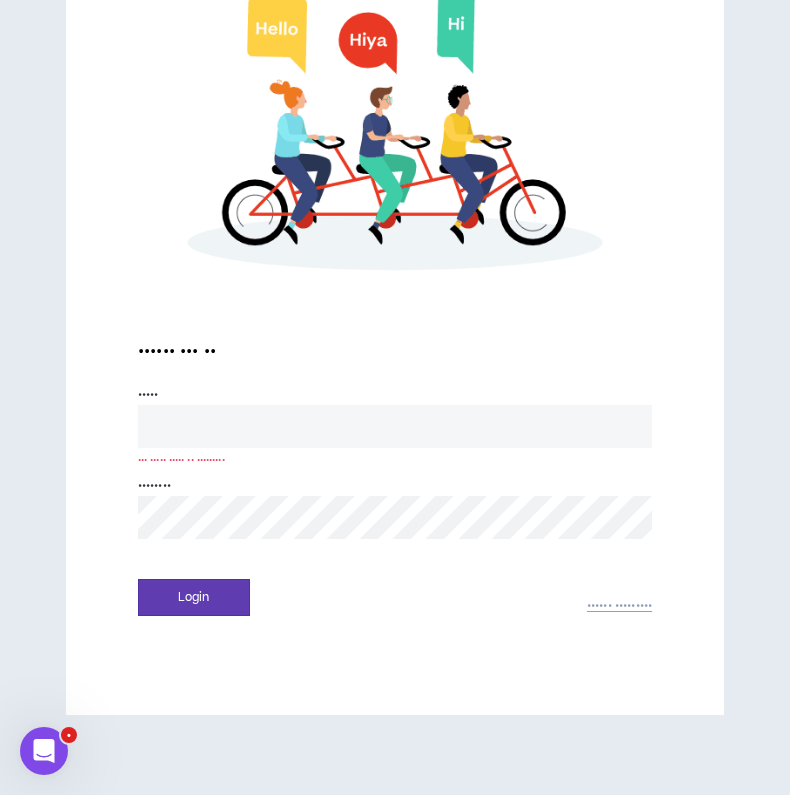 click on "•••••  •" at bounding box center (395, 426) 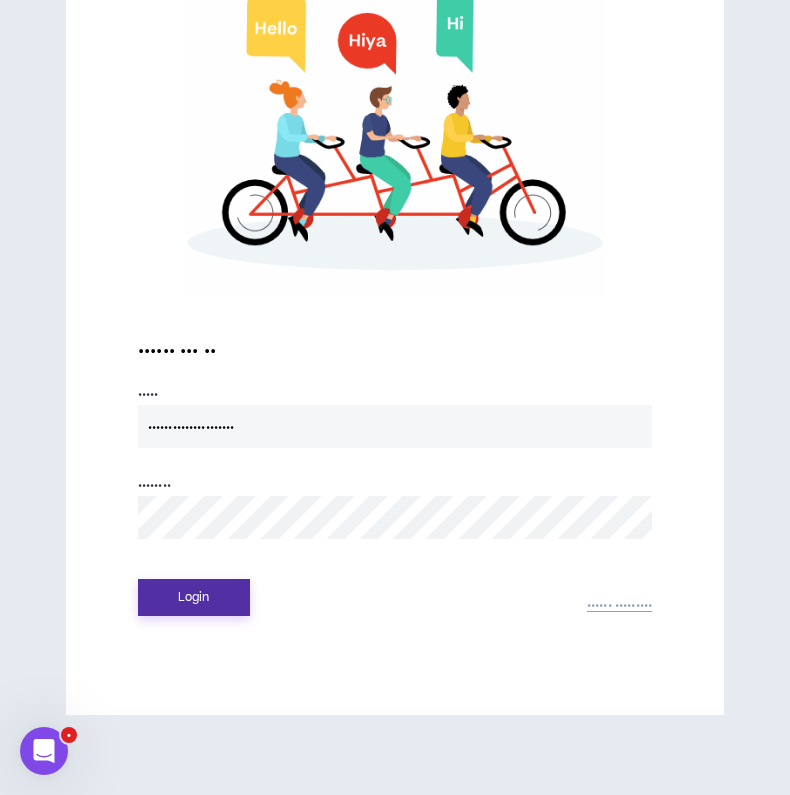 click on "Login" at bounding box center [194, 597] 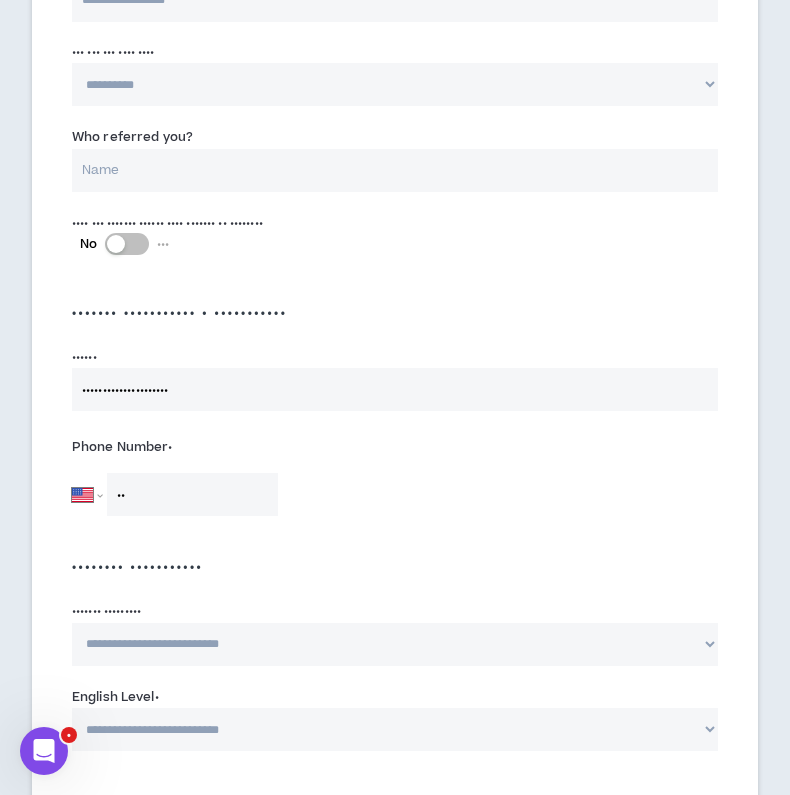 scroll, scrollTop: 906, scrollLeft: 0, axis: vertical 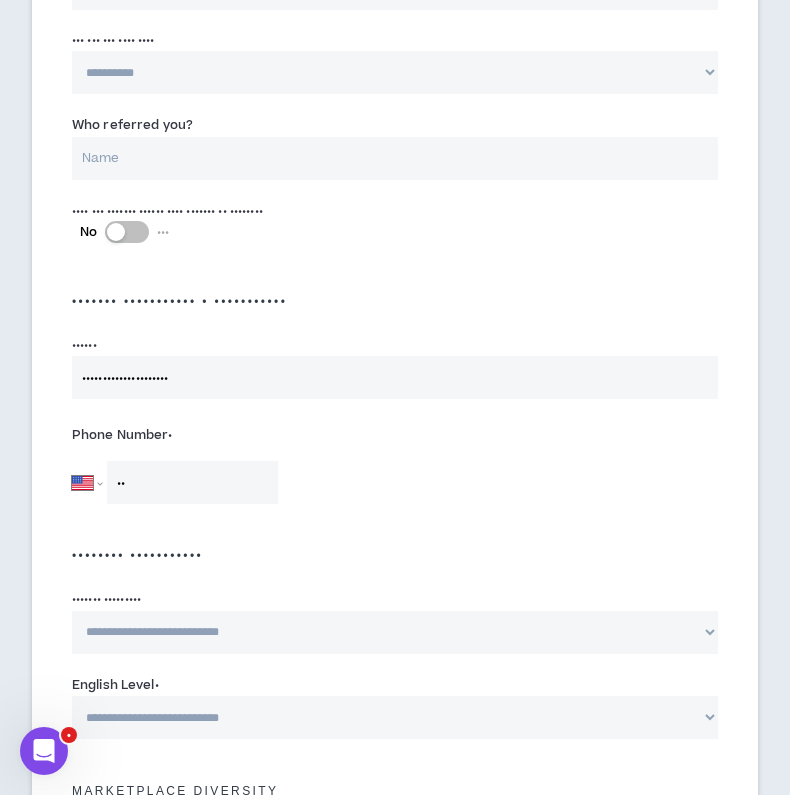 click on "••" at bounding box center (192, 482) 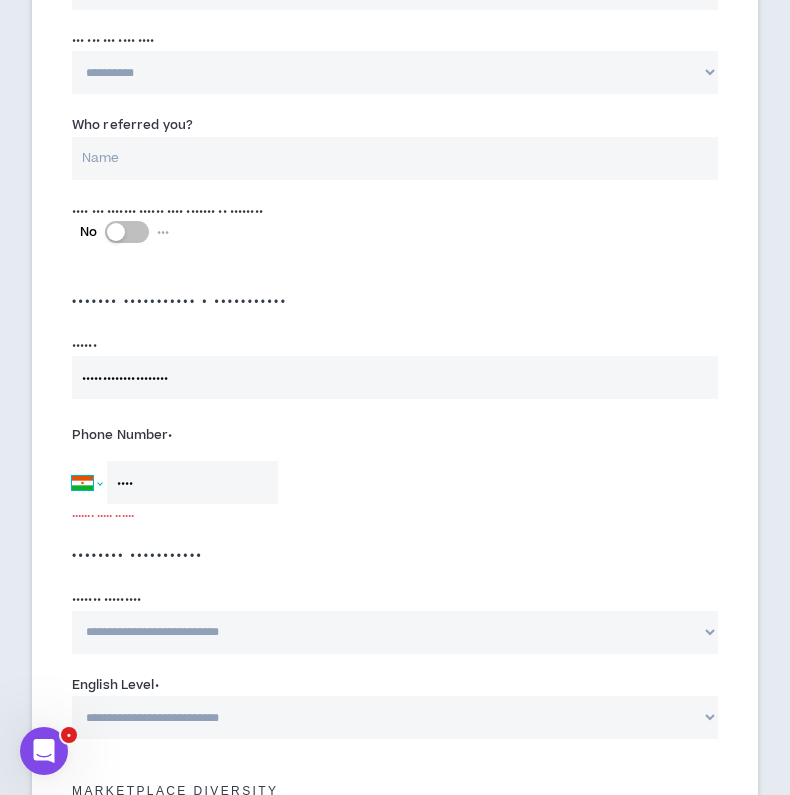 select on "••" 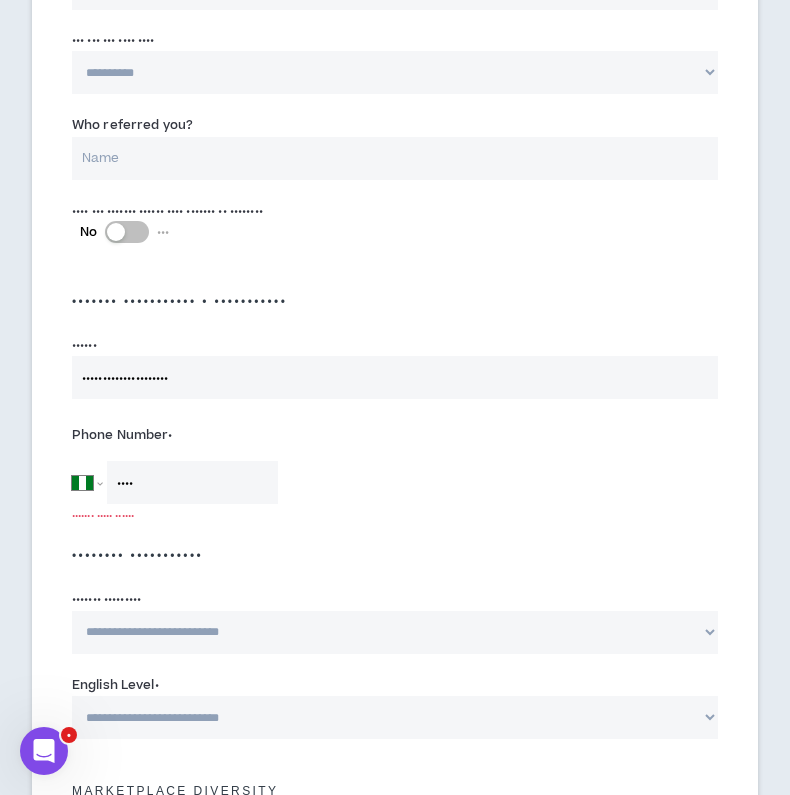 click on "••••" at bounding box center (192, 482) 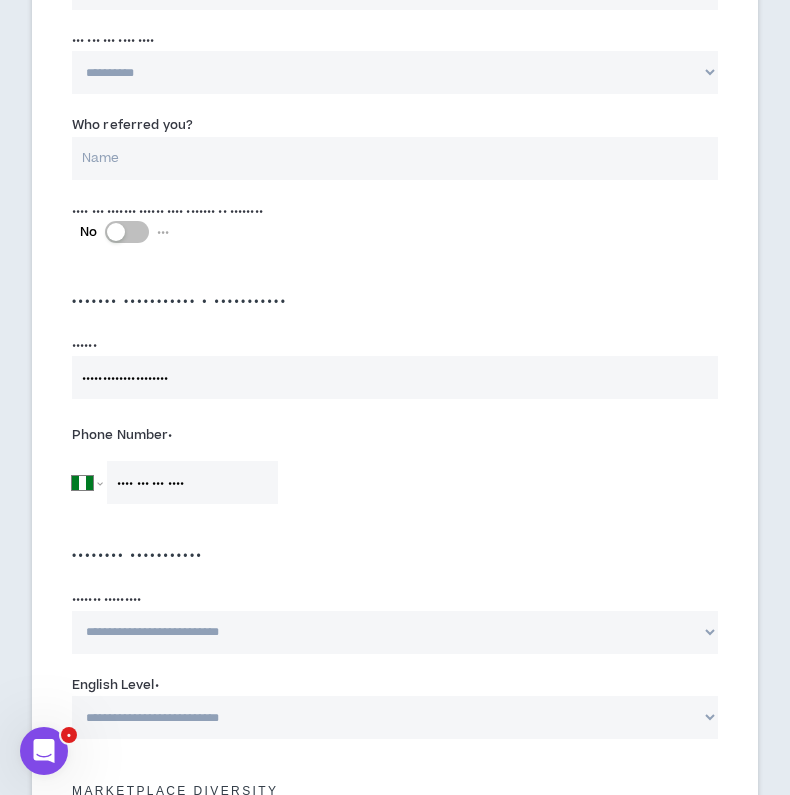 type on "•••• ••• ••• ••••" 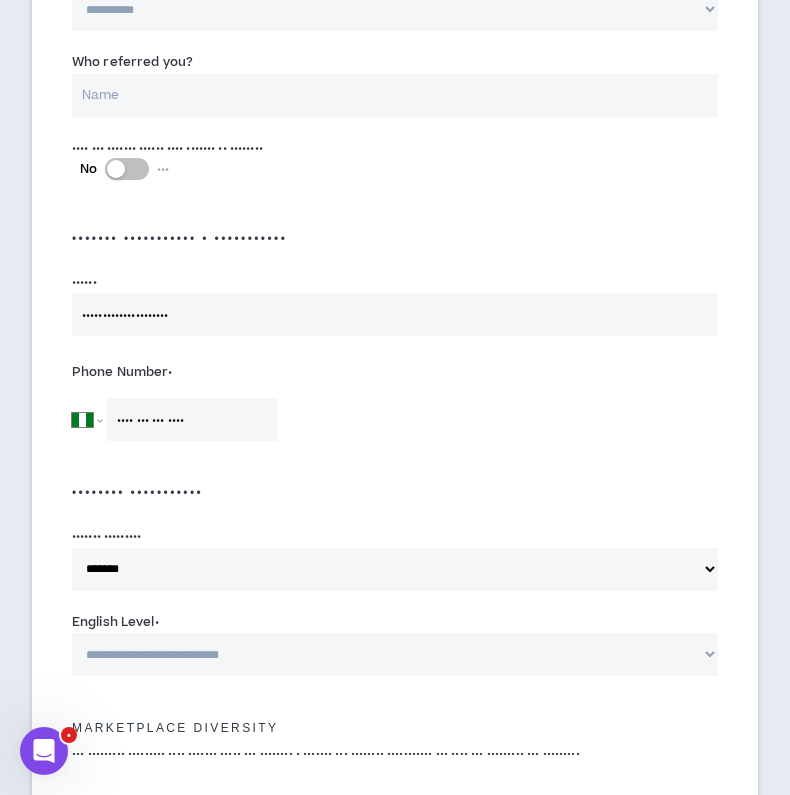 scroll, scrollTop: 1007, scrollLeft: 0, axis: vertical 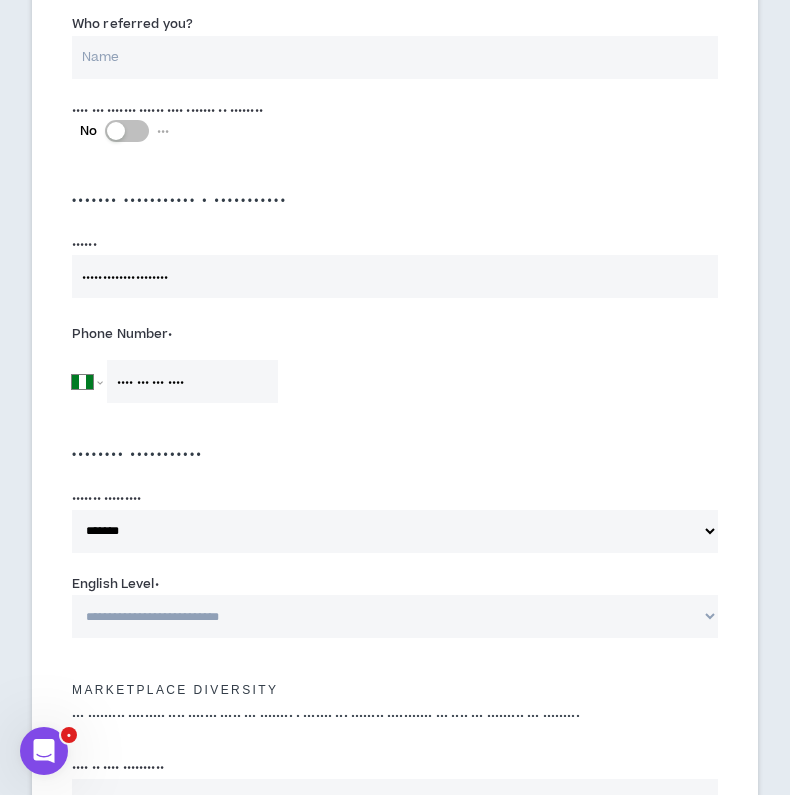 select on "•" 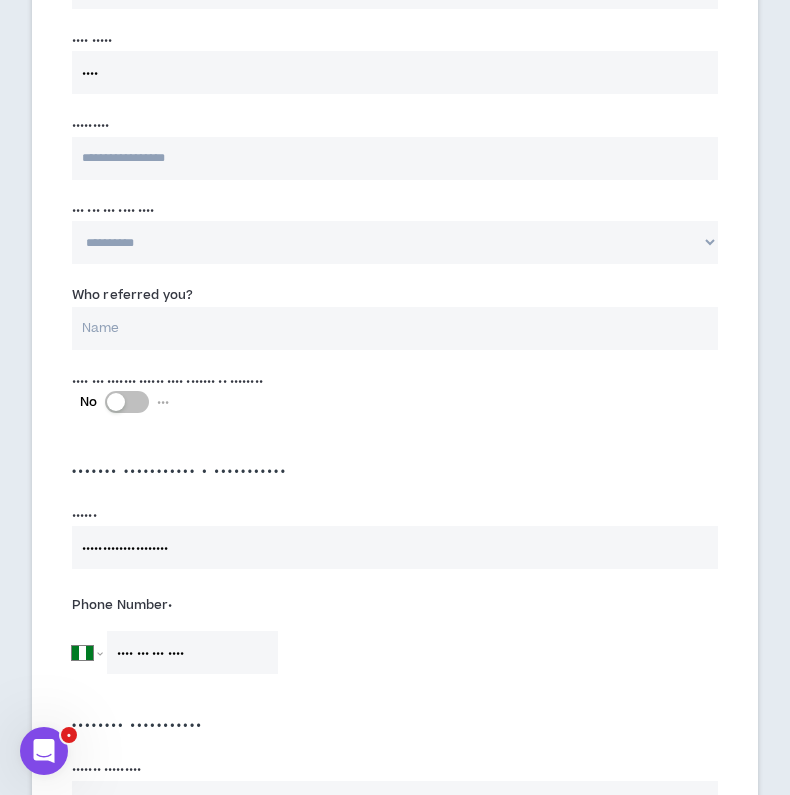 scroll, scrollTop: 703, scrollLeft: 0, axis: vertical 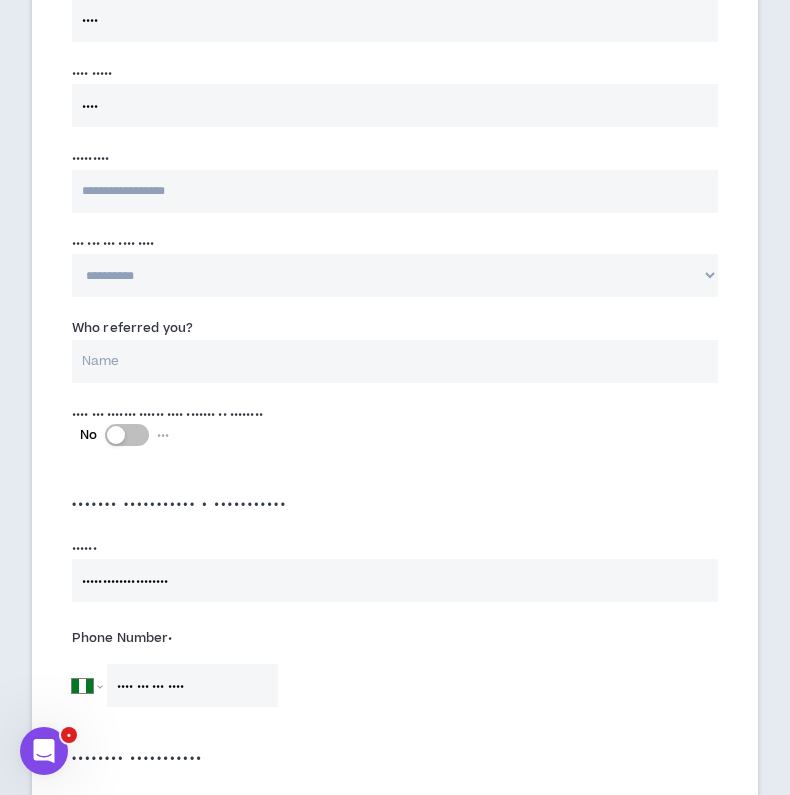select on "•" 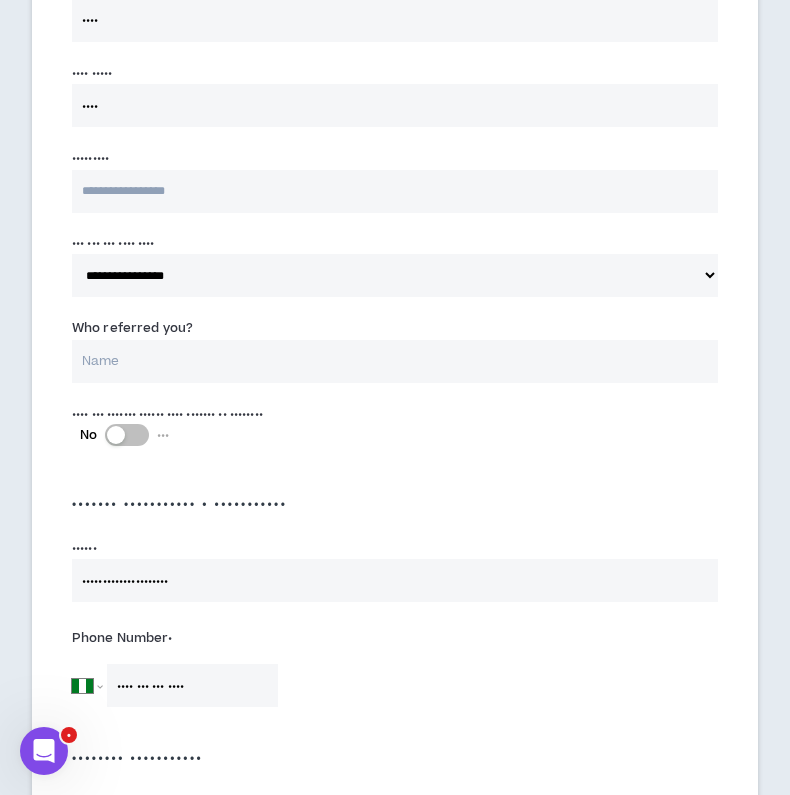 click at bounding box center (395, 191) 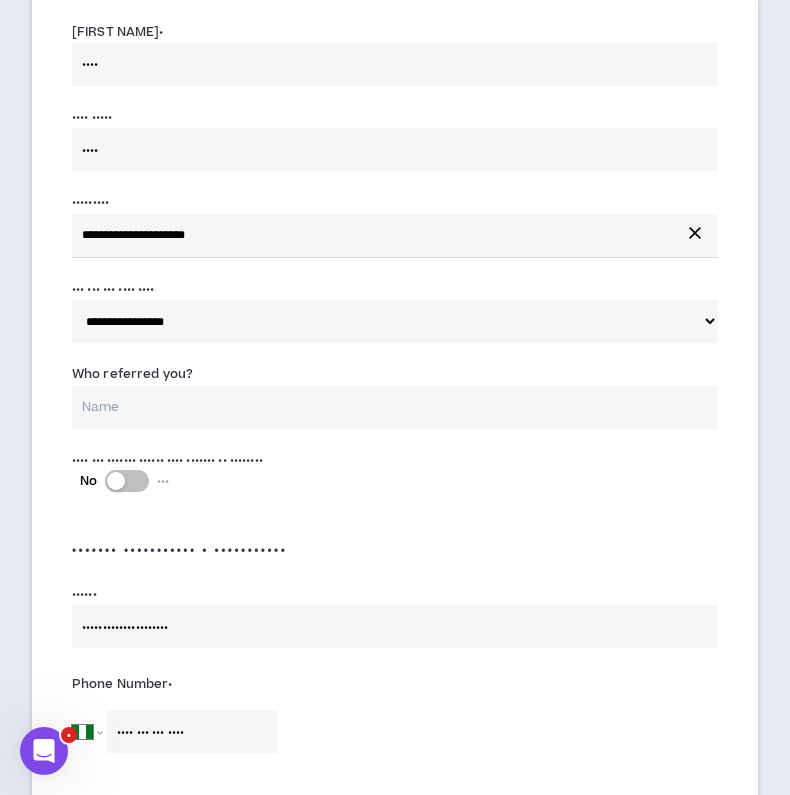 scroll, scrollTop: 666, scrollLeft: 0, axis: vertical 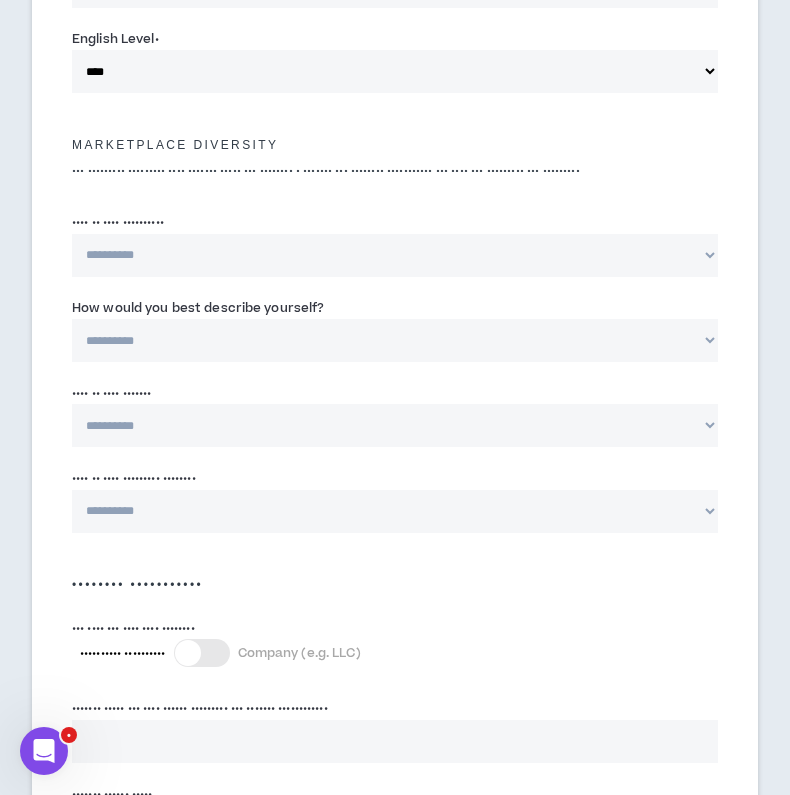 select on "••••••••••••••••••••••" 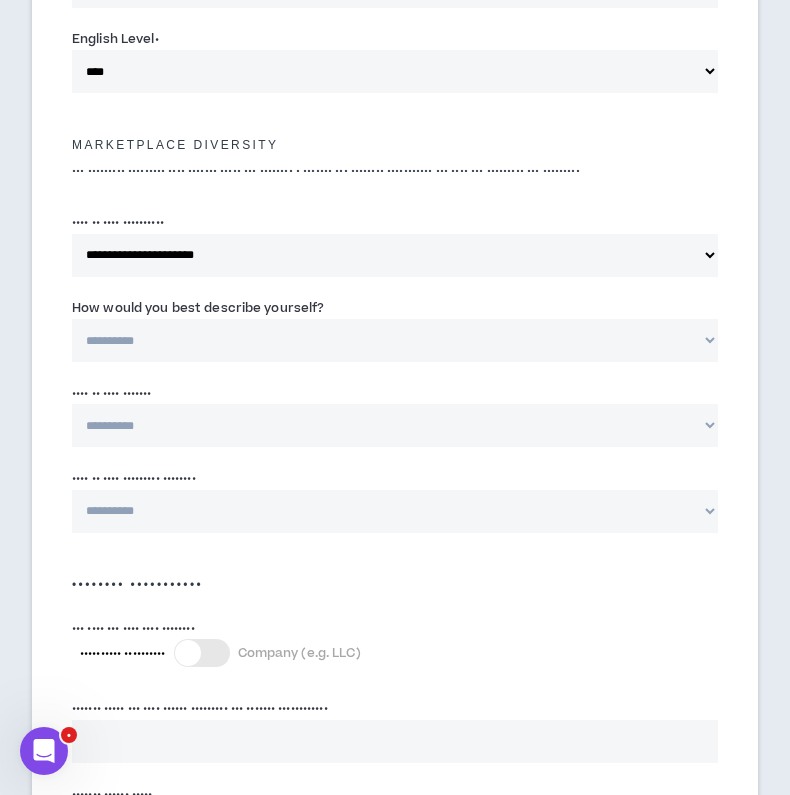 select on "••••••••••••••••••••••" 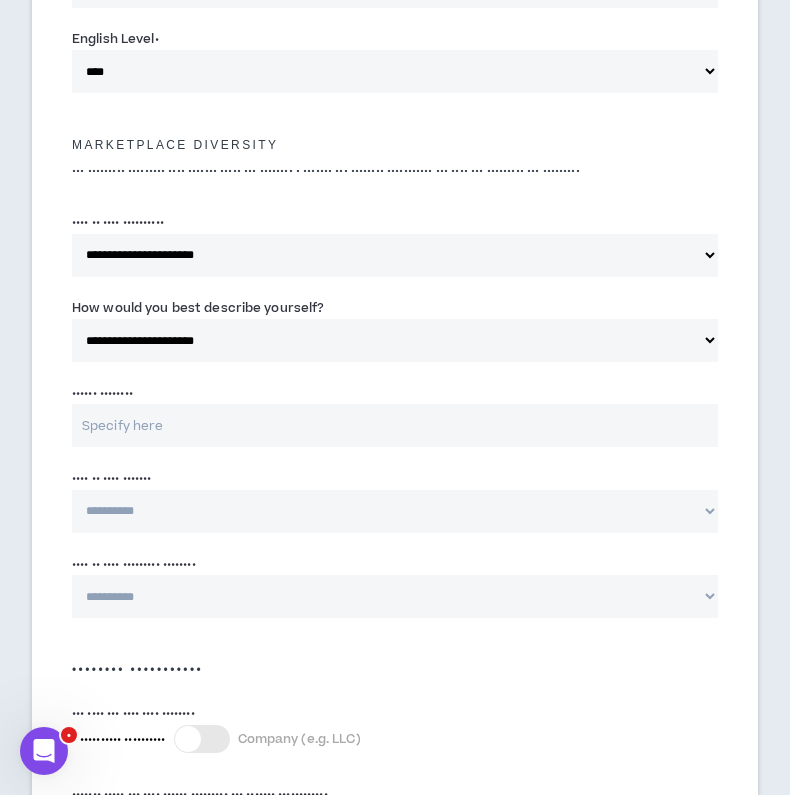 click on "•••••• •••••••  •" at bounding box center (395, 425) 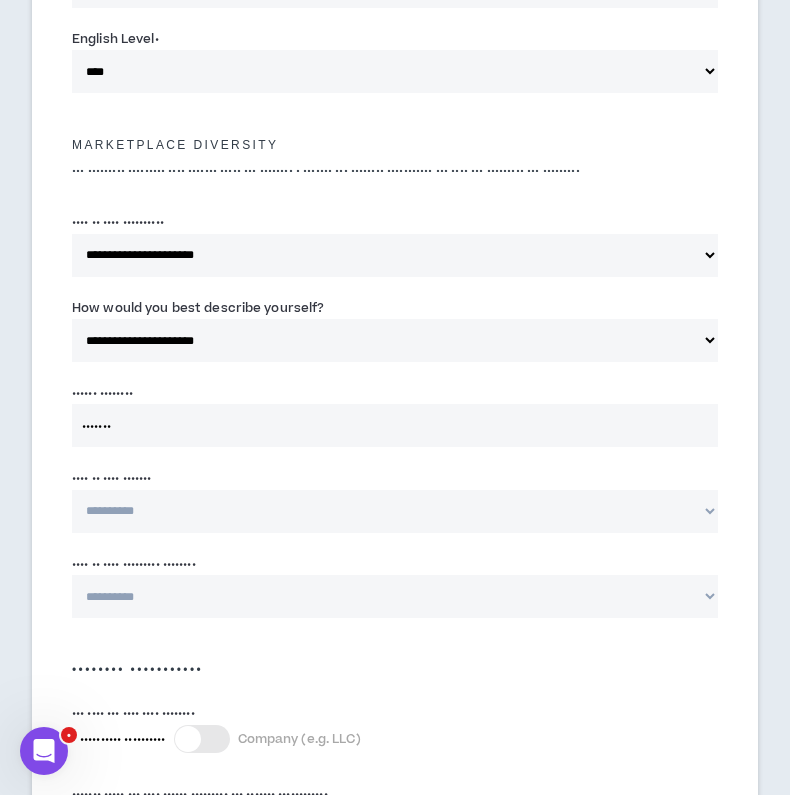 type on "•••••••" 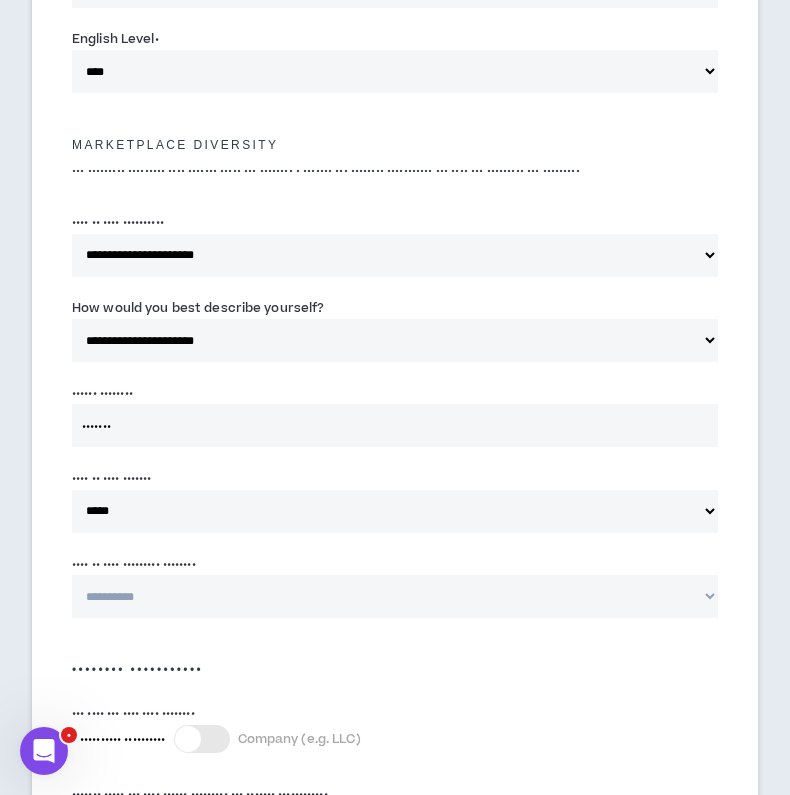 click on "•••• •• •••• ••••••••• ••••••••" at bounding box center (134, 564) 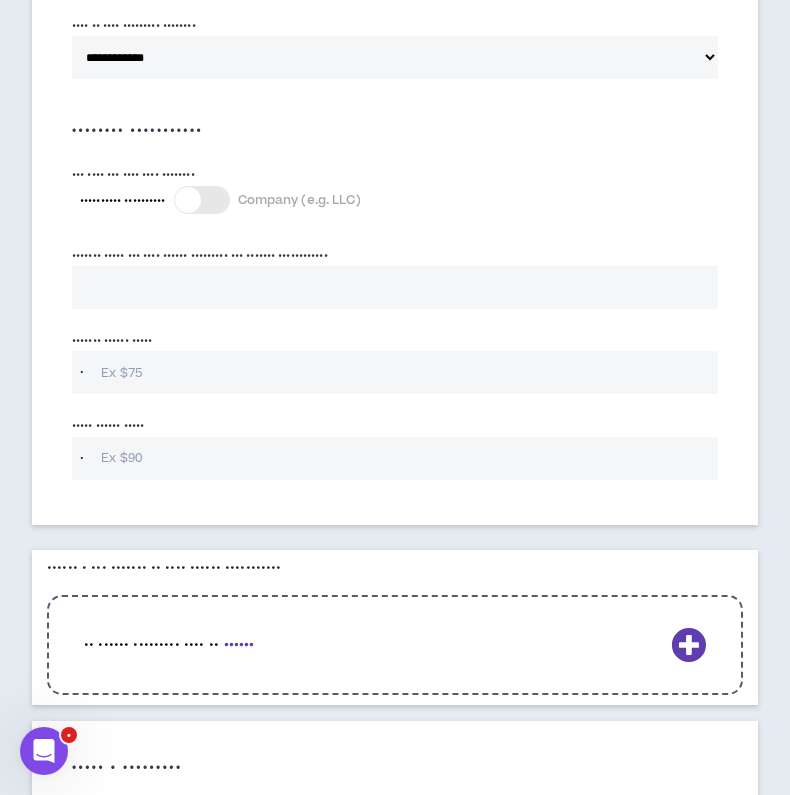 scroll, scrollTop: 2113, scrollLeft: 0, axis: vertical 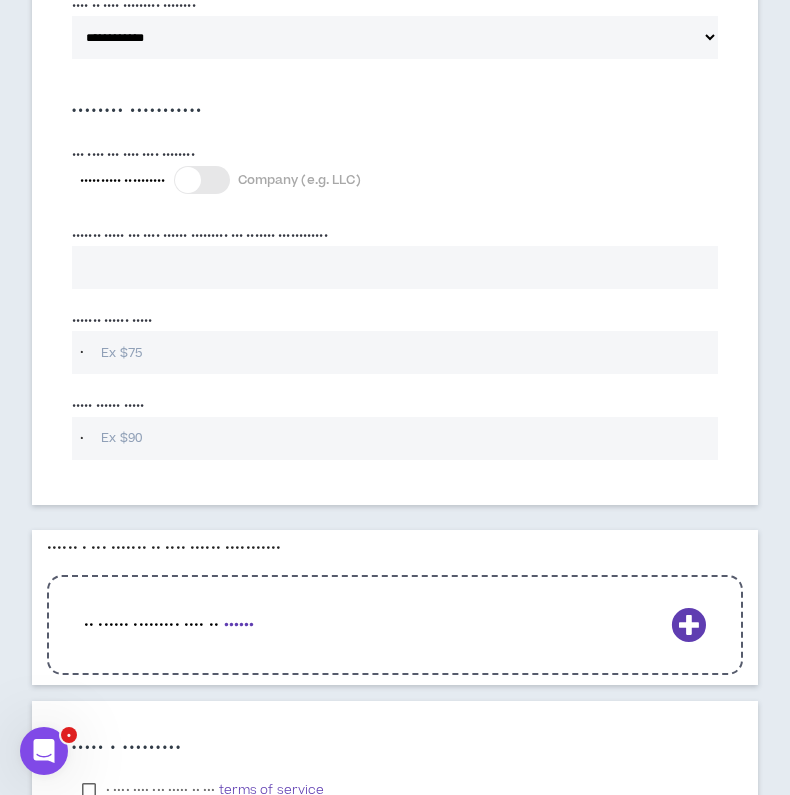 click on "••••••• ••••• ••• •••• •••••• ••••••••• ••• ••••••• •••••••••••  •" at bounding box center (395, 267) 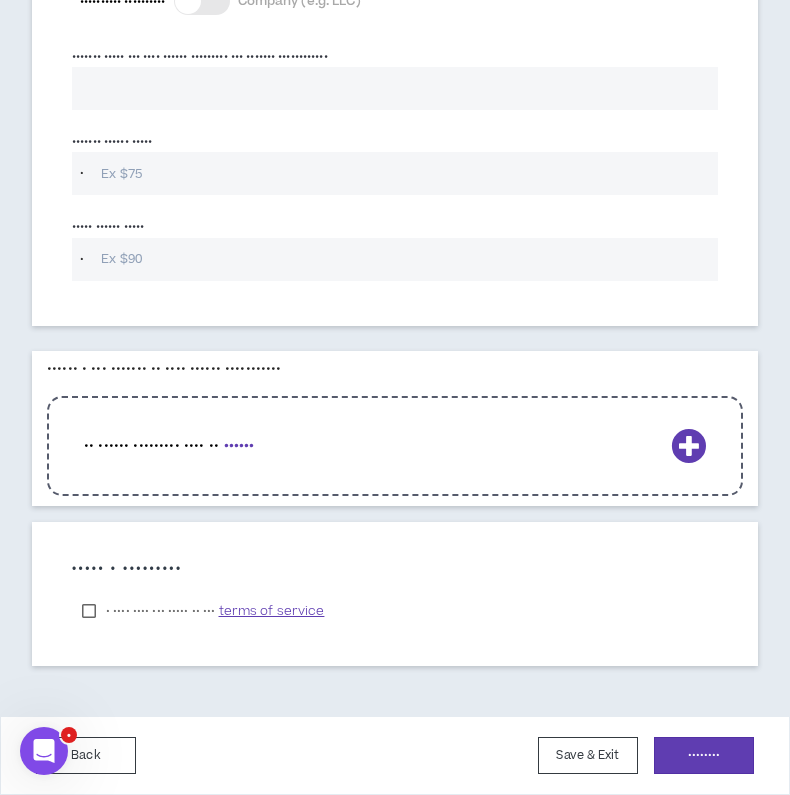 scroll, scrollTop: 2302, scrollLeft: 0, axis: vertical 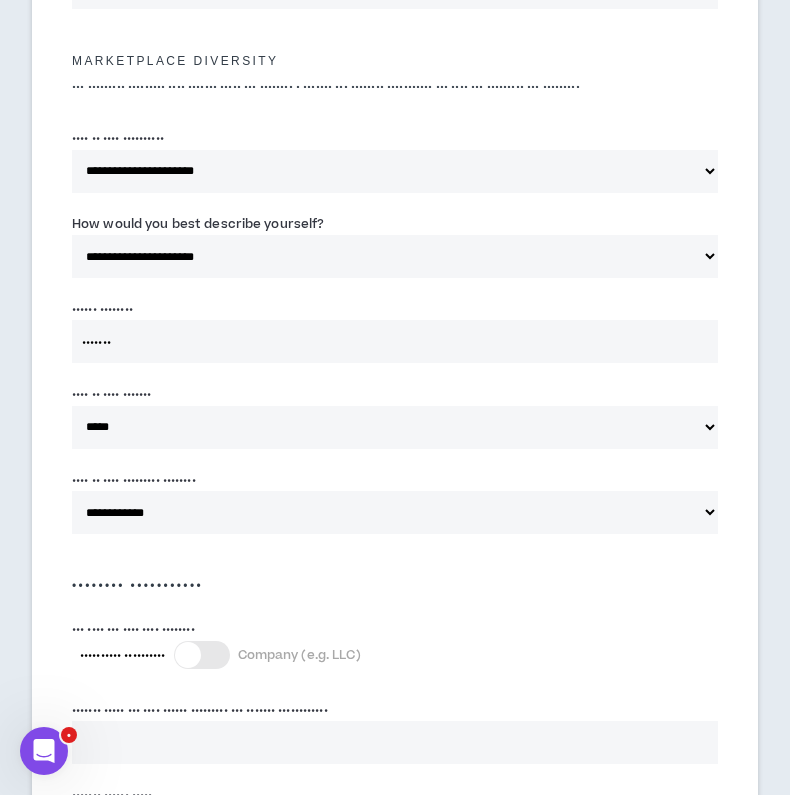 click on "How would you best describe yourself?" at bounding box center (198, 224) 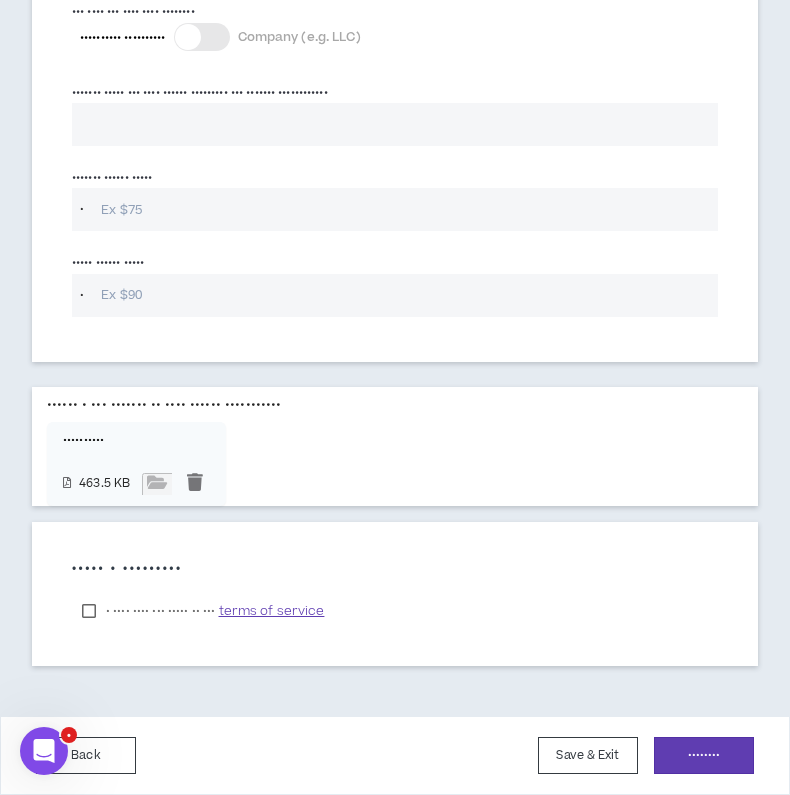 scroll, scrollTop: 2266, scrollLeft: 0, axis: vertical 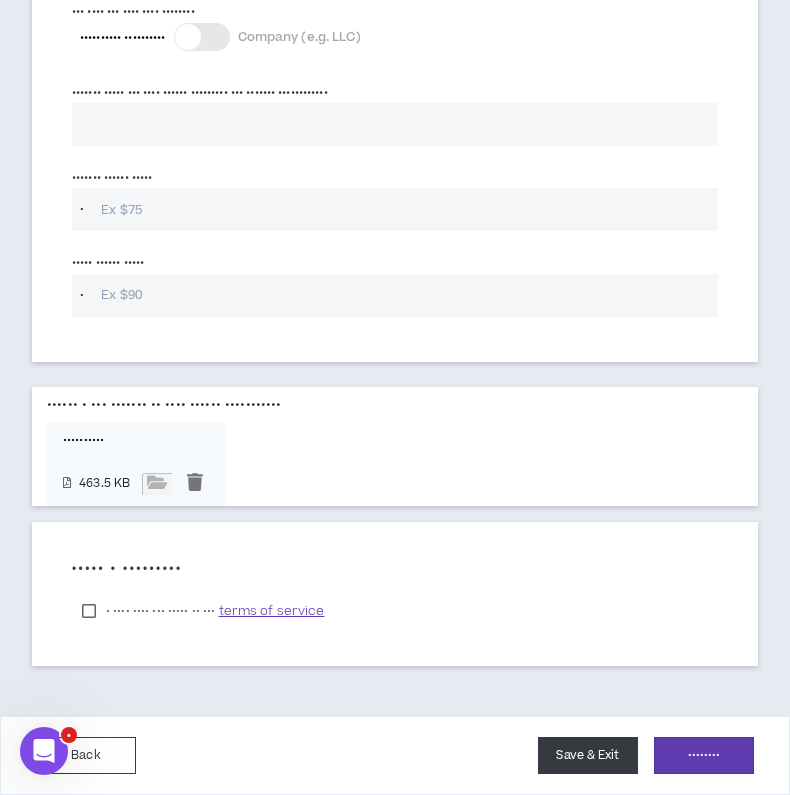 click on "Save & Exit" at bounding box center (588, 755) 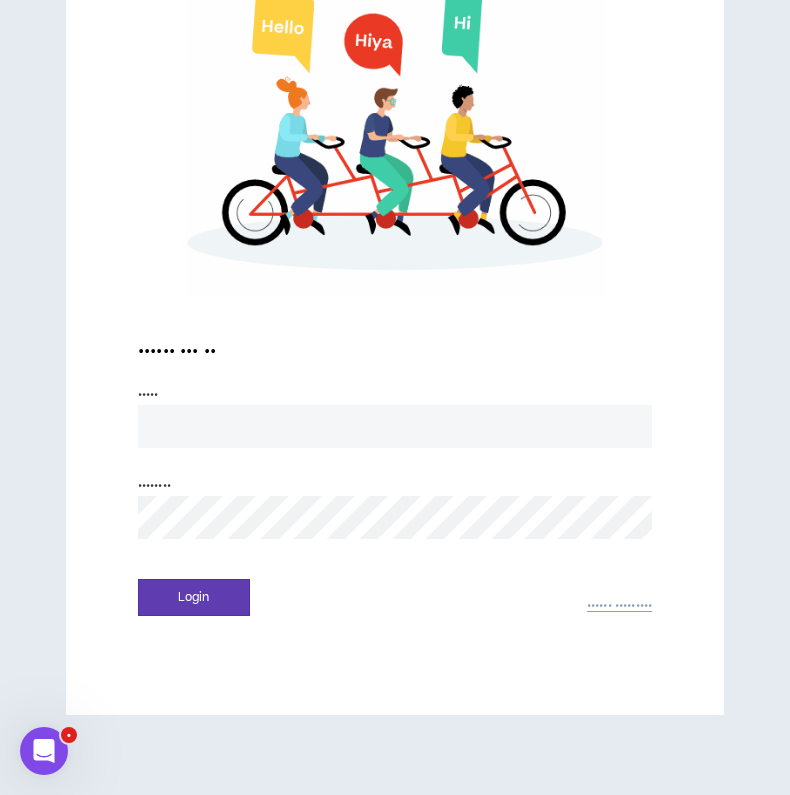 scroll, scrollTop: 226, scrollLeft: 0, axis: vertical 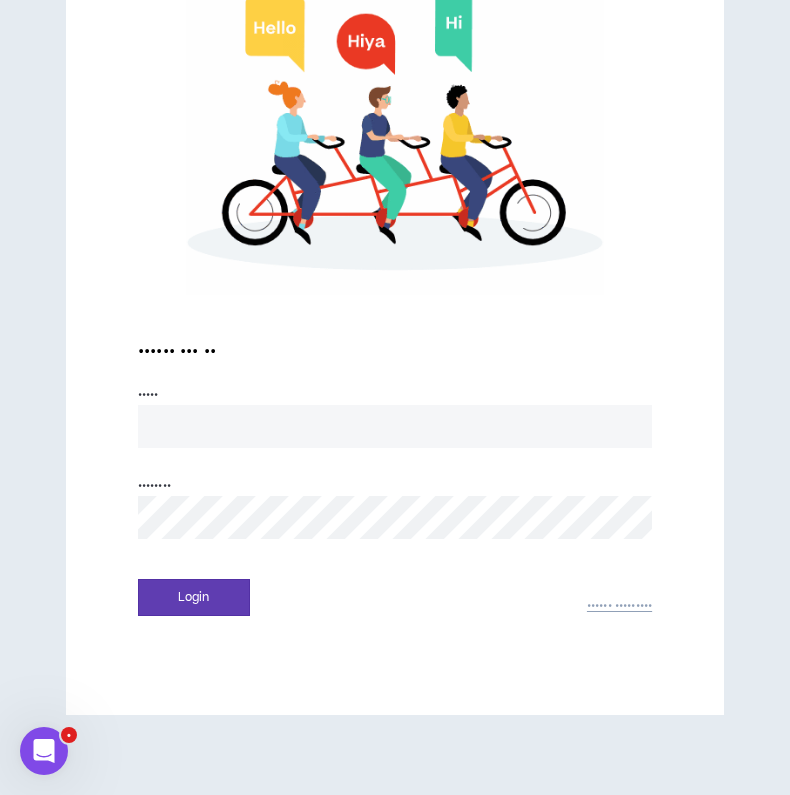 click on "•••••  •" at bounding box center (395, 426) 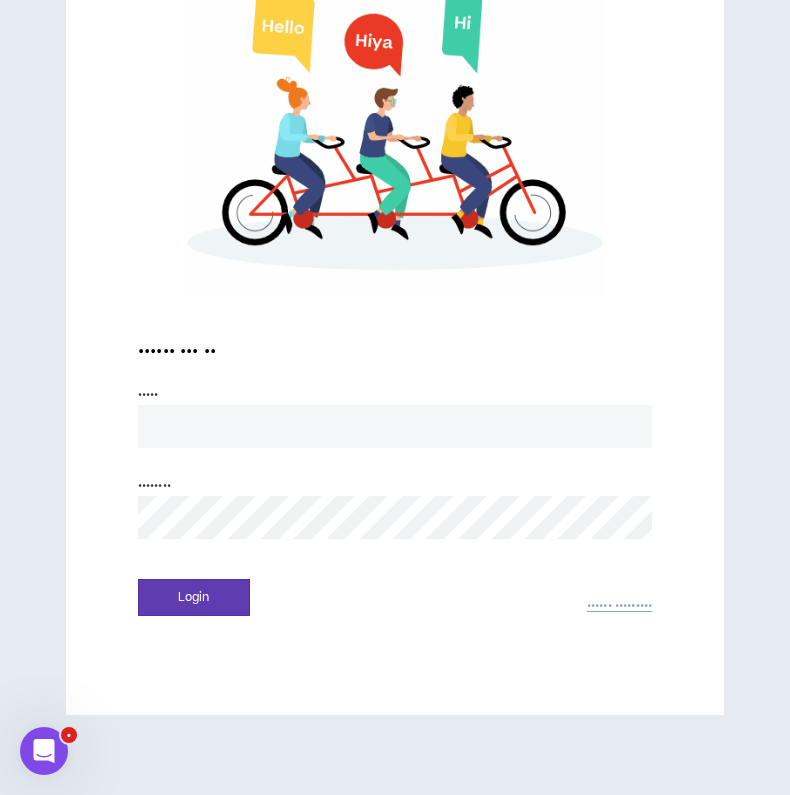 click on "•••••  •" at bounding box center (395, 426) 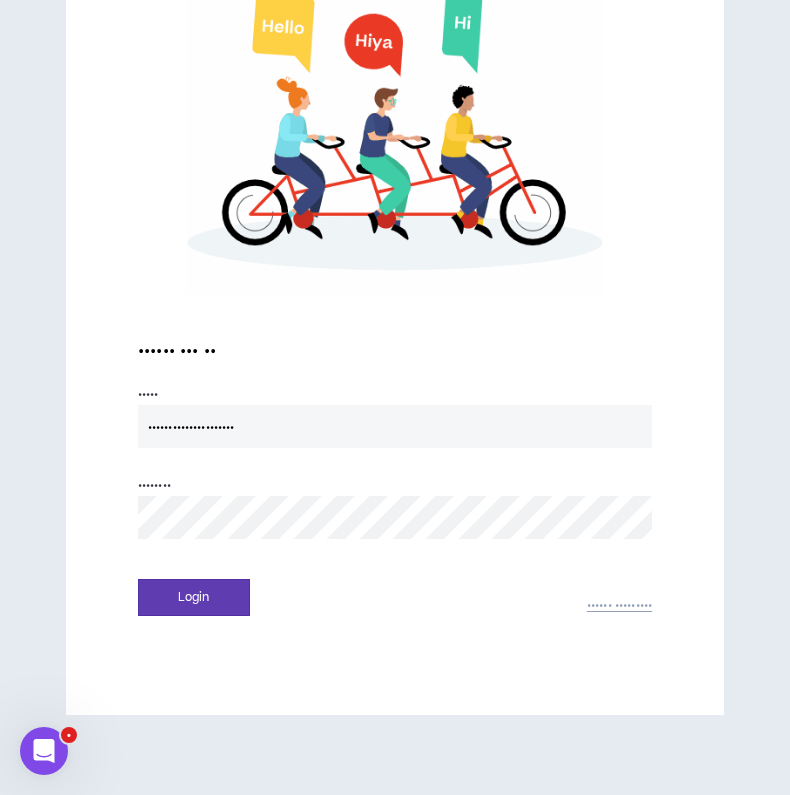 click on "•••••• ••• ••   •••••  • ••••••••••••••••••••• ••••••••  • ••••• •••••• •••••••••" at bounding box center (395, 473) 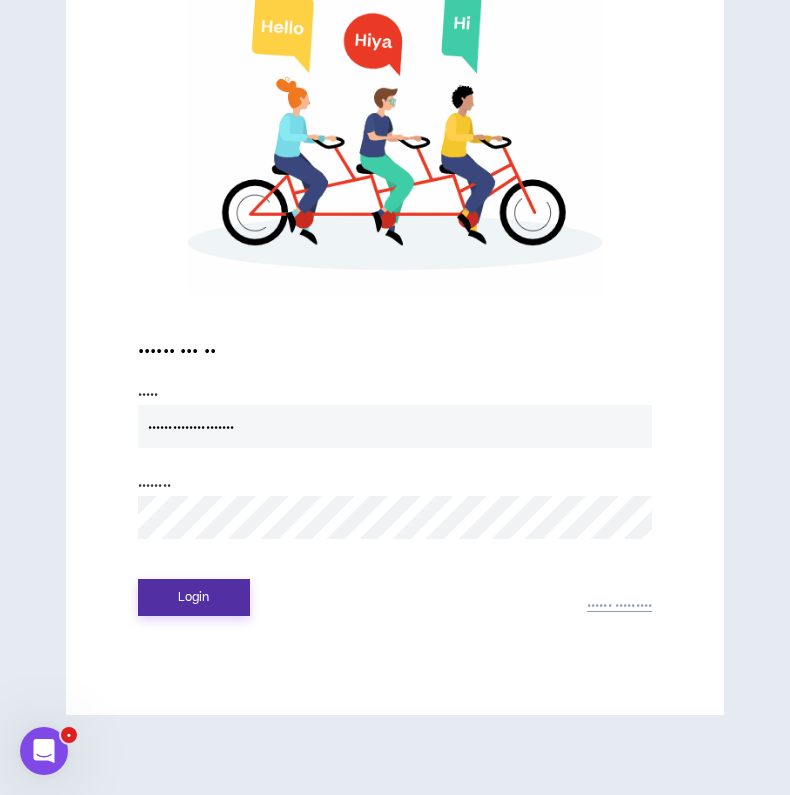 click on "Login" at bounding box center (194, 597) 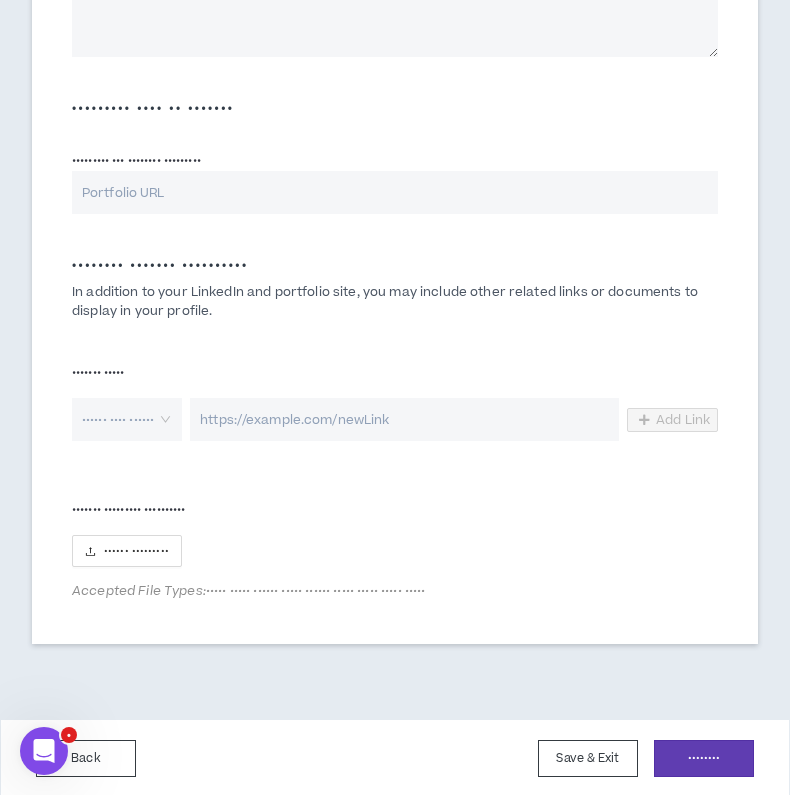 scroll, scrollTop: 1376, scrollLeft: 0, axis: vertical 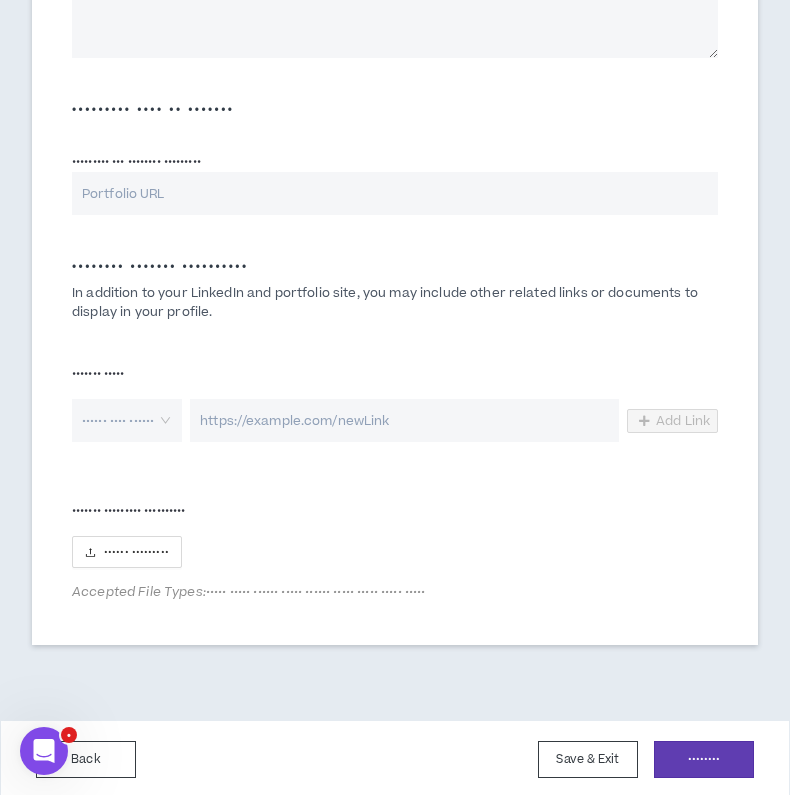 click at bounding box center [120, 420] 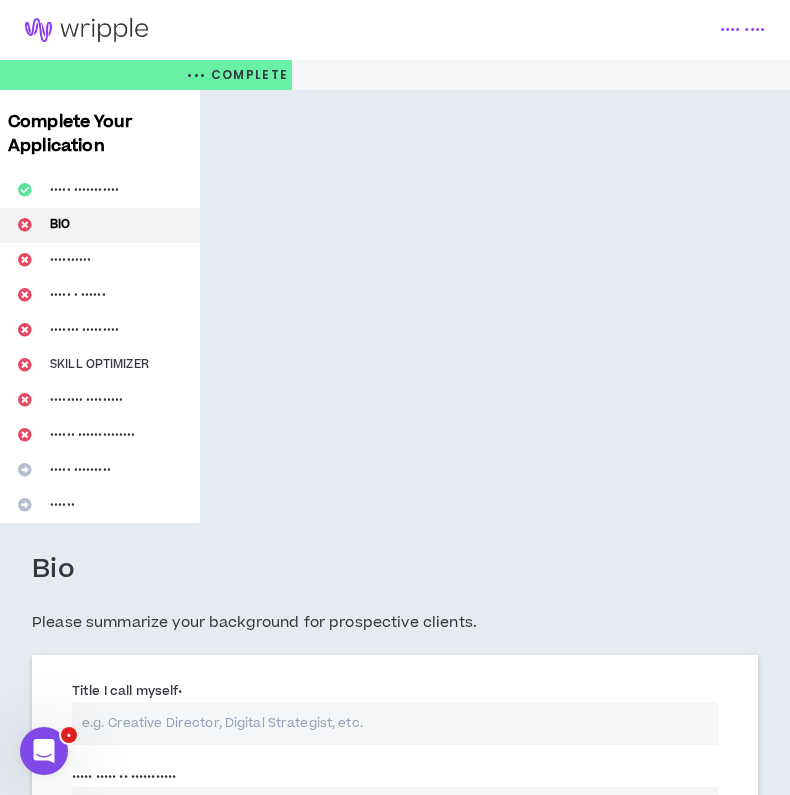scroll, scrollTop: 0, scrollLeft: 0, axis: both 